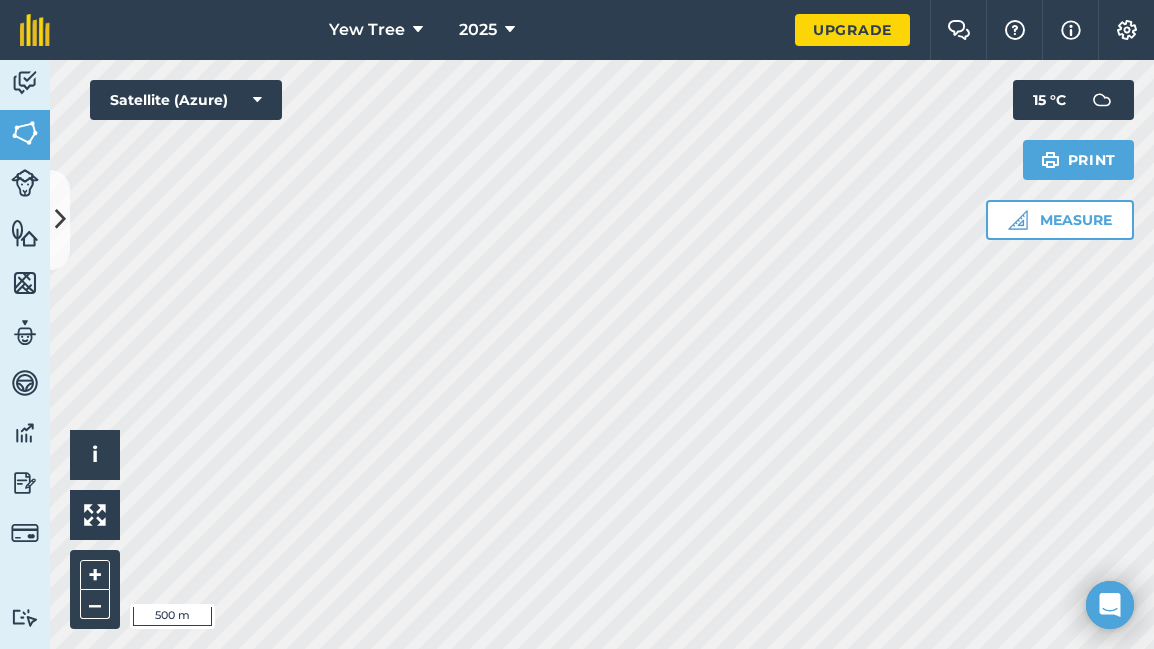 scroll, scrollTop: 0, scrollLeft: 0, axis: both 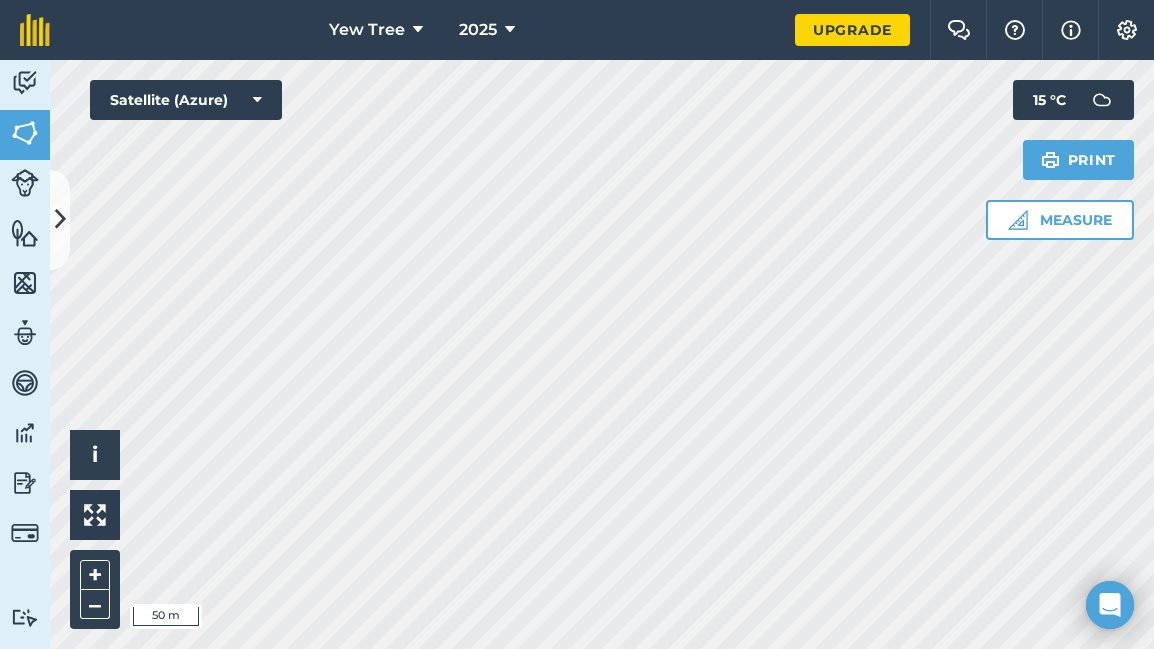 click on "Yew Tree 2025 Upgrade Farm Chat Help Info Settings Map printing is not available on our free plan Please upgrade to our Essentials, Plus or Pro plan to access this feature. Activity Fields Livestock Features Maps Team Vehicles Data Reporting Billing Tutorials Tutorials Fields   Add   Set usage Visibility: On You have used 438/1236Ac  included in the free plan .  Upgrade for unlimited farm area. Total area :  438.9   Ac Edit fields By usages, Filters (1) No usage set 191.6   Ac 2nd [PERSON_NAME][GEOGRAPHIC_DATA] 3.962   Ac 2nd [GEOGRAPHIC_DATA] 12.77   Ac Behind 12.17   Ac Behind opposite crem 21.21   Ac BIGG Field 59.53   Ac [GEOGRAPHIC_DATA] 9.061   Ac Game Field 7.782   Ac Great oak 1 5.184   Ac [GEOGRAPHIC_DATA] 12.67   Ac On the way to [GEOGRAPHIC_DATA] 4.818   Ac Opposite [PERSON_NAME]'s  4.101   Ac Other [PERSON_NAME] field 18.76   [GEOGRAPHIC_DATA] 7.948   Ac Right behind [PERSON_NAME]'s  4.527   Ac Ruined field 7.146   Ac BARLEY - Winter 132.3   Ac Behind [PERSON_NAME] 16.95   Ac [PERSON_NAME]'s brothers field 7.191   Ac Far river bed 9.972   Ac   Ac" at bounding box center [577, 324] 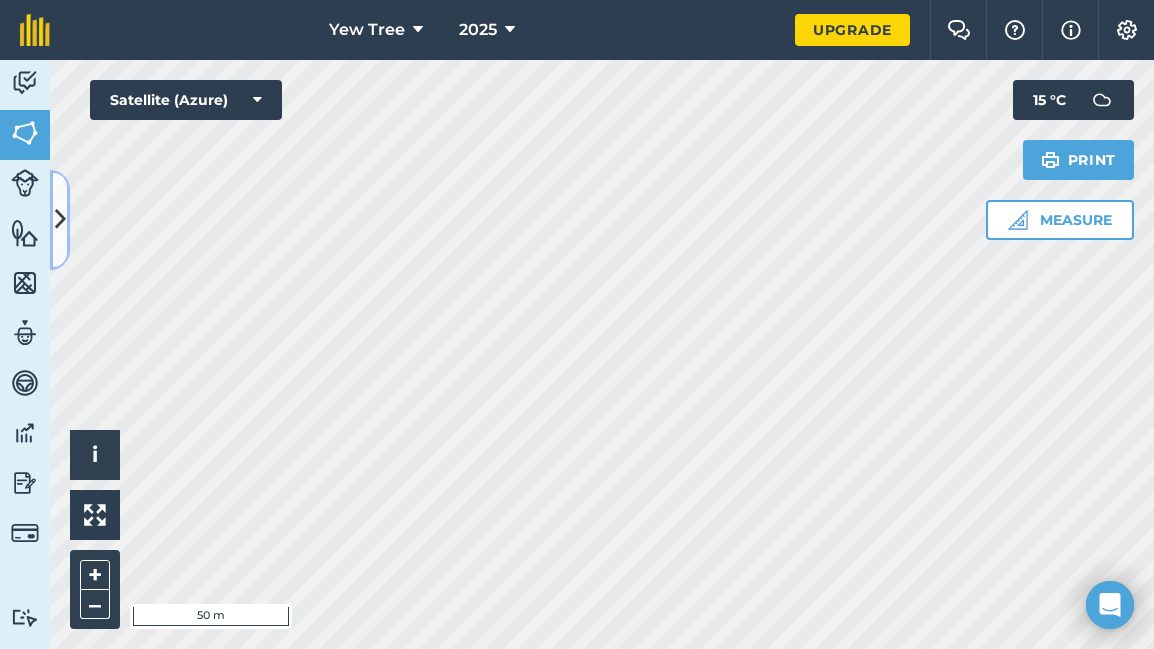 click at bounding box center (60, 220) 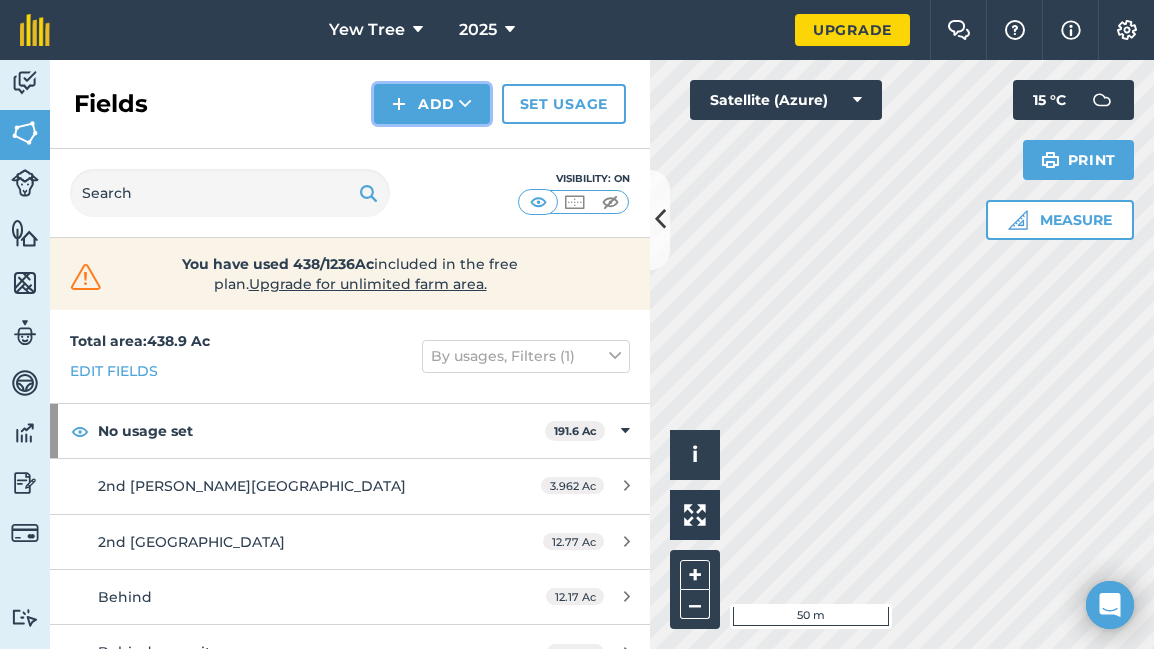 click on "Add" at bounding box center (432, 104) 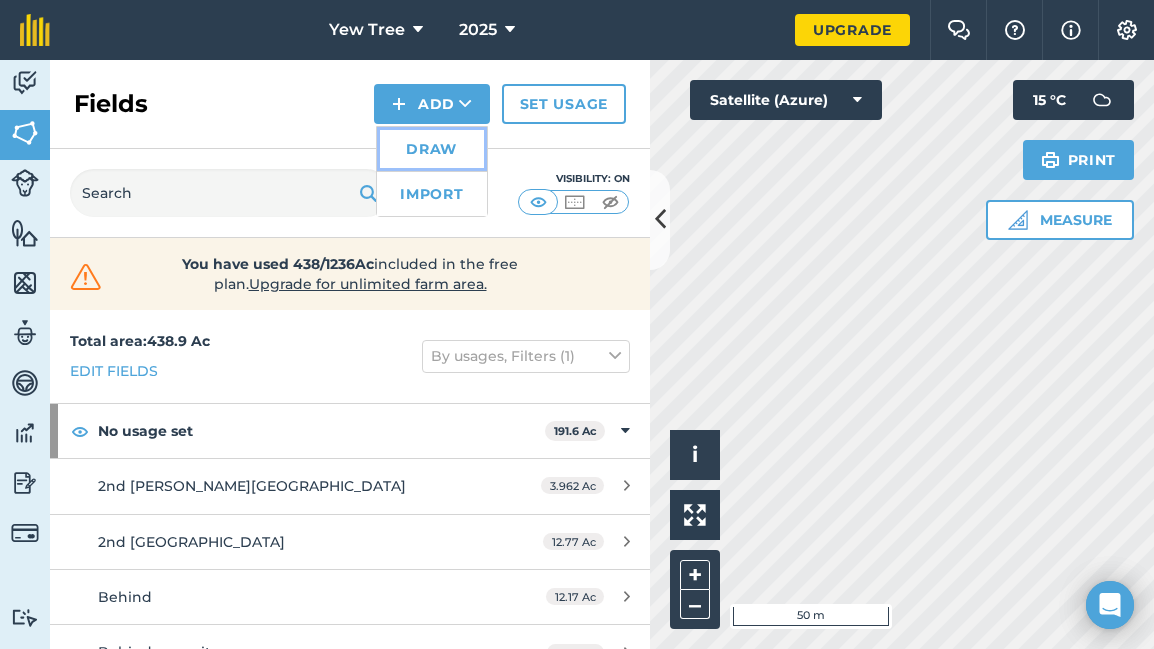 click on "Draw" at bounding box center [432, 149] 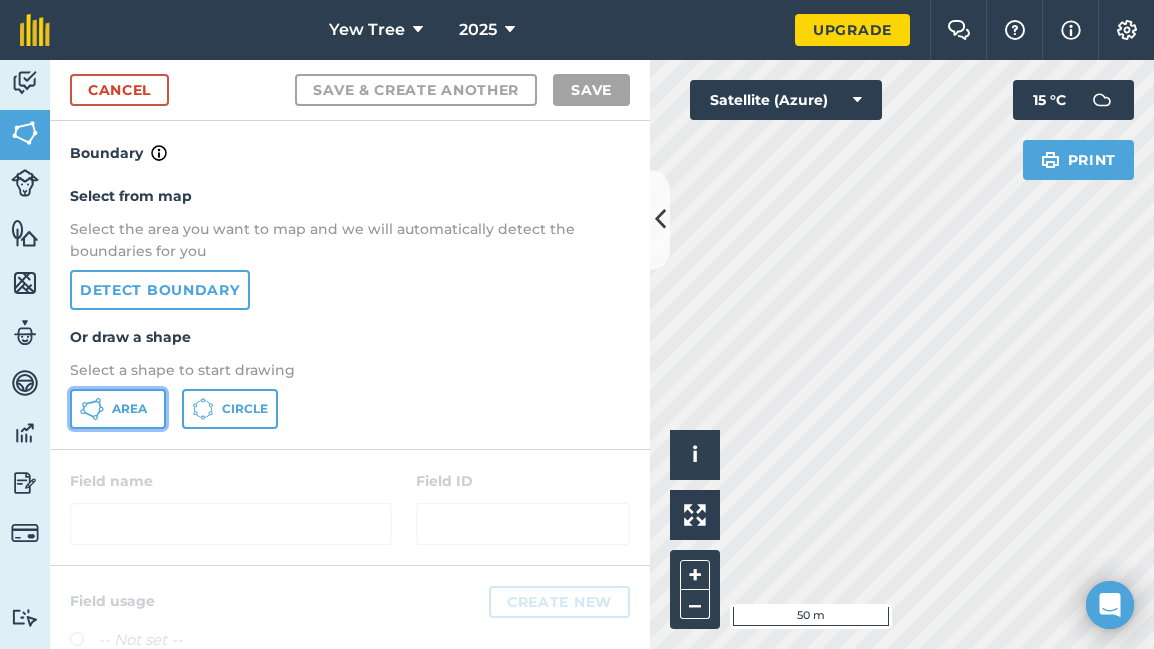 click 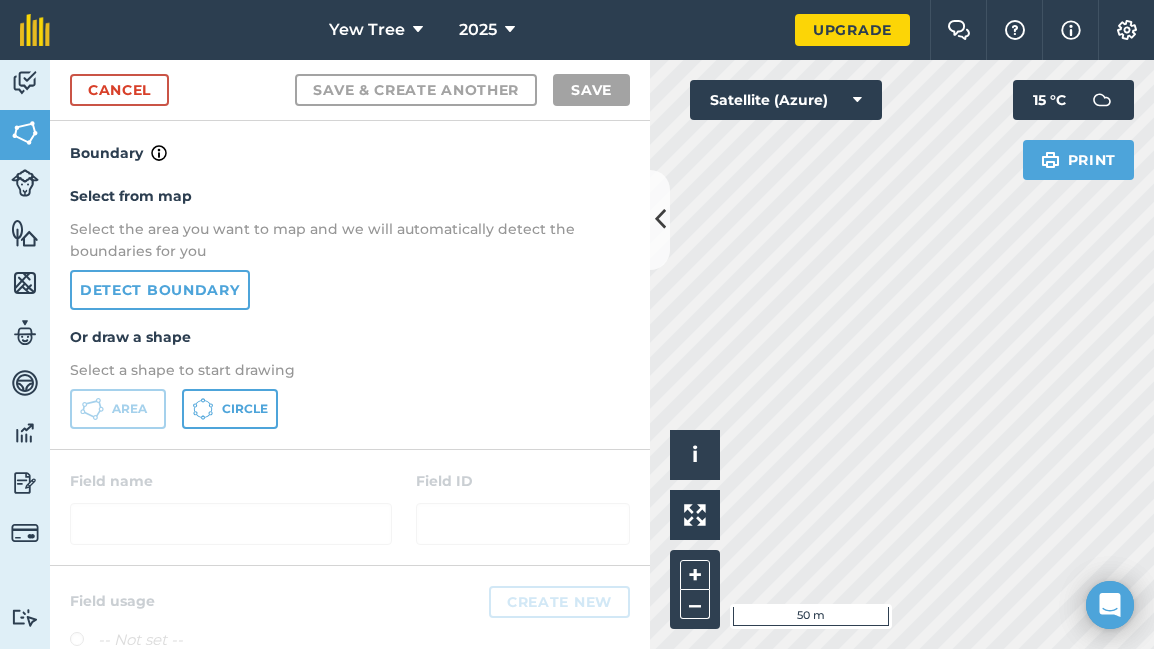 click on "Yew Tree 2025 Upgrade Farm Chat Help Info Settings Map printing is not available on our free plan Please upgrade to our Essentials, Plus or Pro plan to access this feature. Activity Fields Livestock Features Maps Team Vehicles Data Reporting Billing Tutorials Tutorials Cancel Save & Create Another Save Boundary   Select from map Select the area you want to map and we will automatically detect the boundaries for you Detect boundary Or draw a shape Select a shape to start drawing Area Circle Field name Field ID Field usage   Create new -- Not set -- BARLEY - Winter BEANS GRASS OATS POTATOES Click to start drawing i © 2025 TomTom, Microsoft 50 m + – Satellite (Azure) Print 15   ° C" at bounding box center [577, 324] 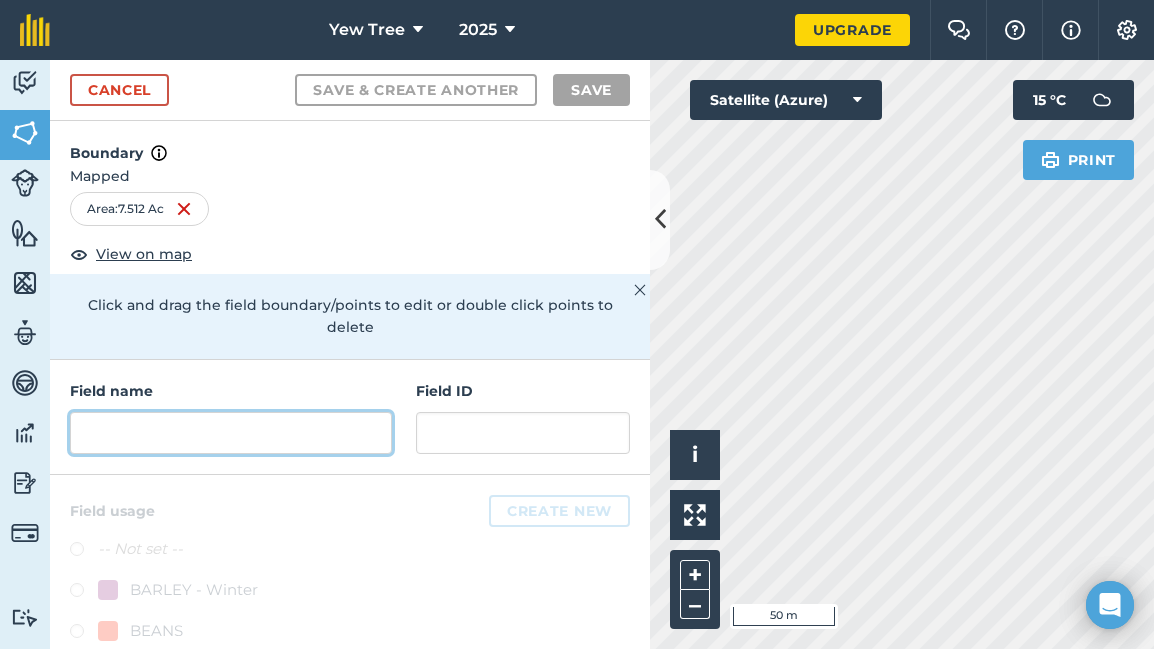 click at bounding box center (231, 433) 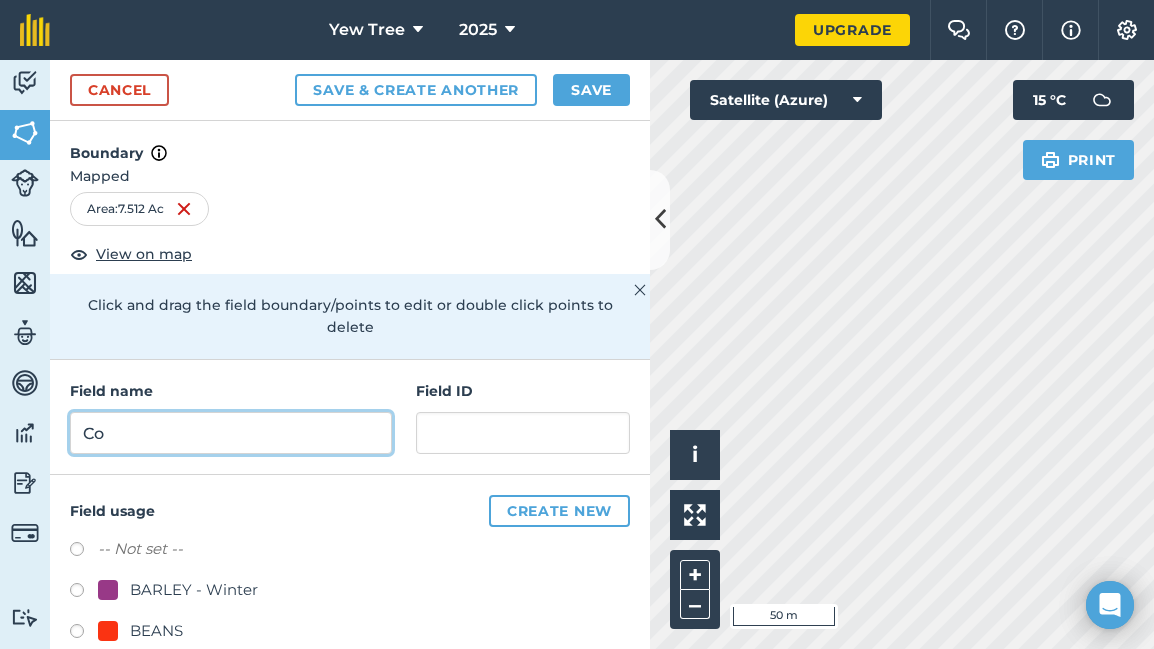type on "C" 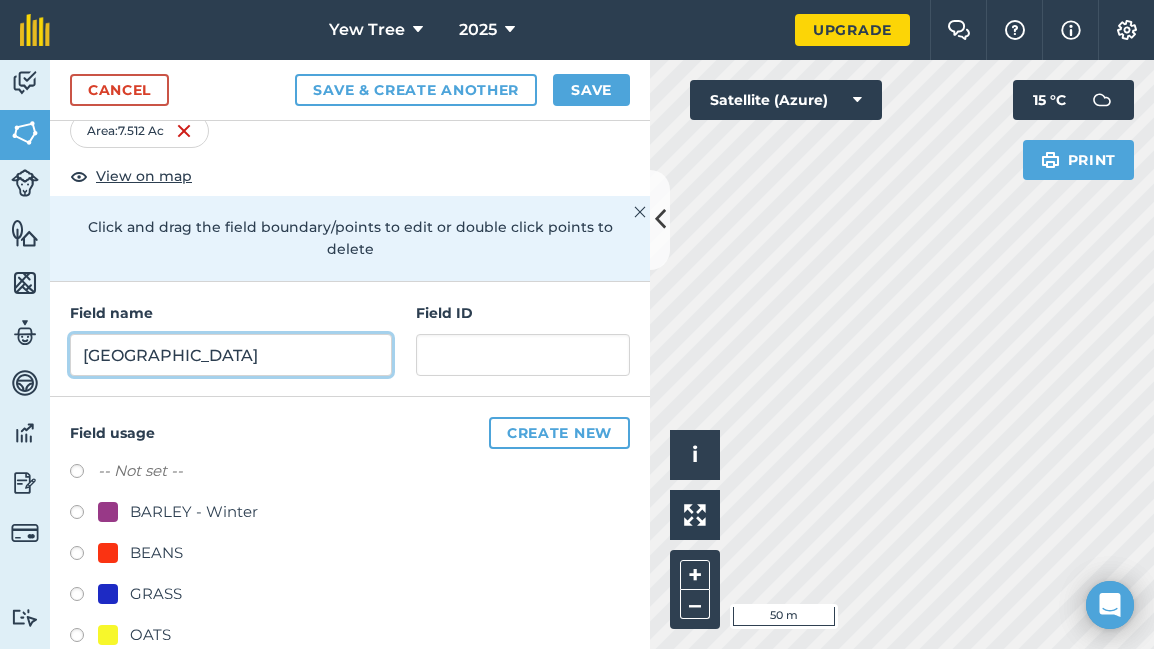 scroll, scrollTop: 155, scrollLeft: 0, axis: vertical 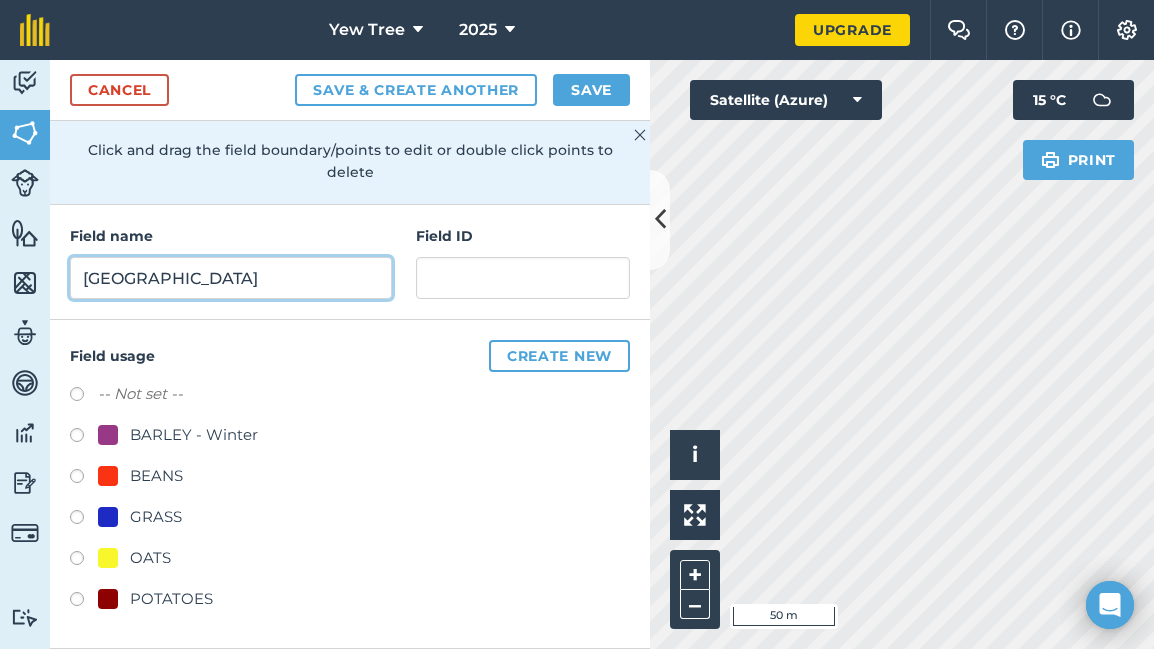 type on "[GEOGRAPHIC_DATA]" 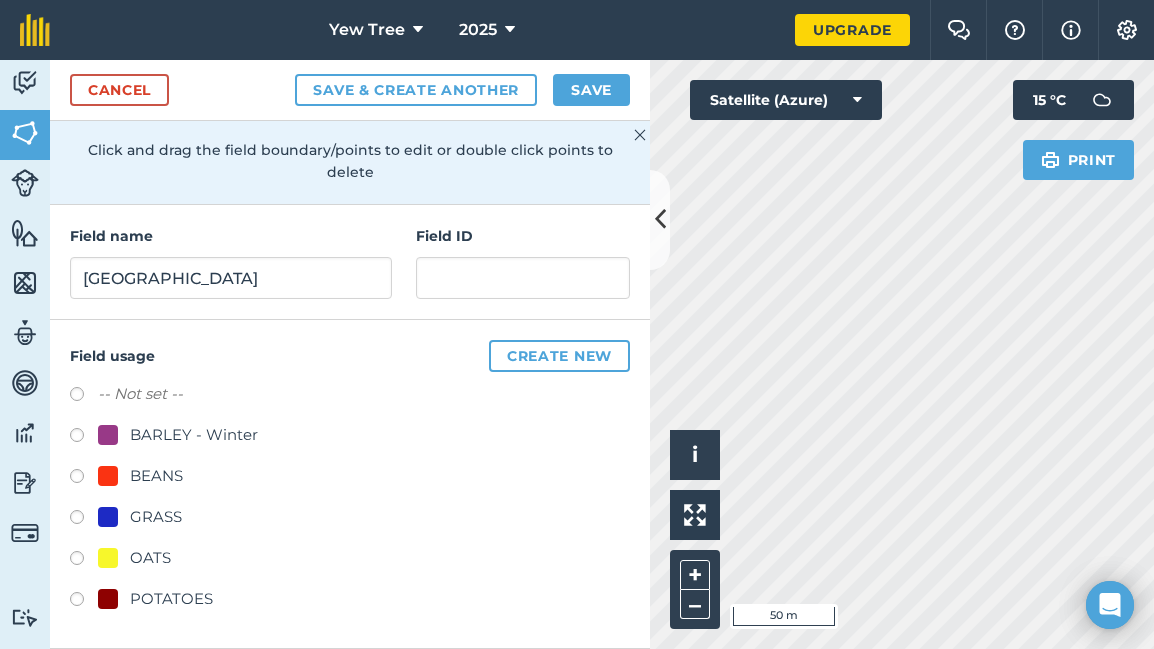 click at bounding box center (84, 479) 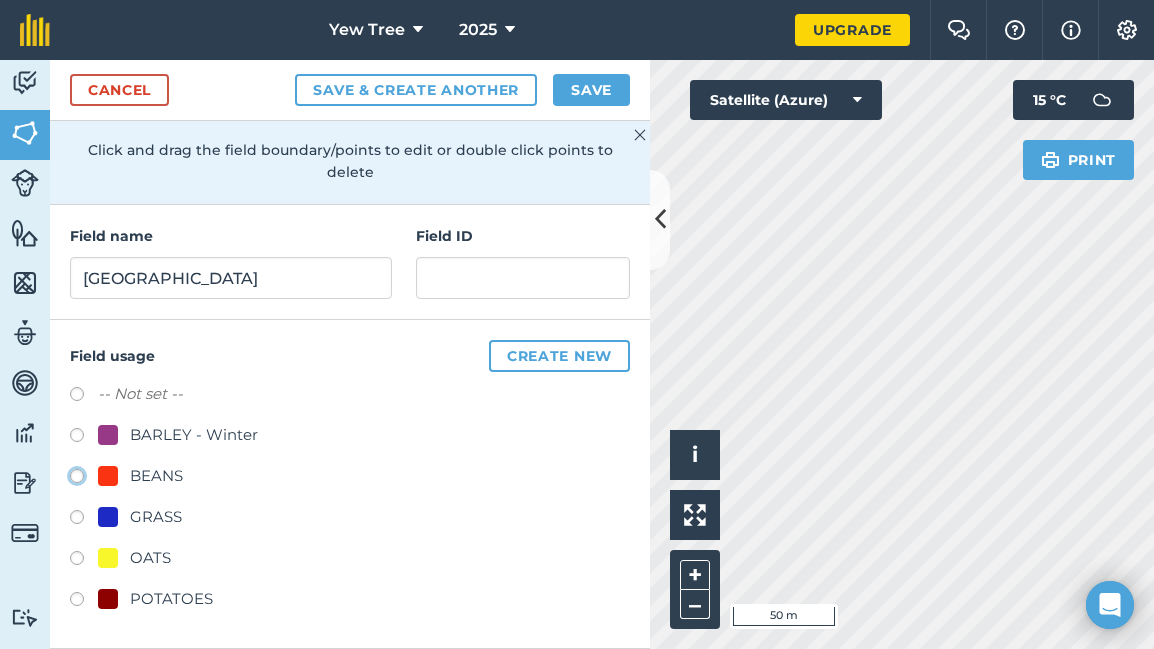 radio on "true" 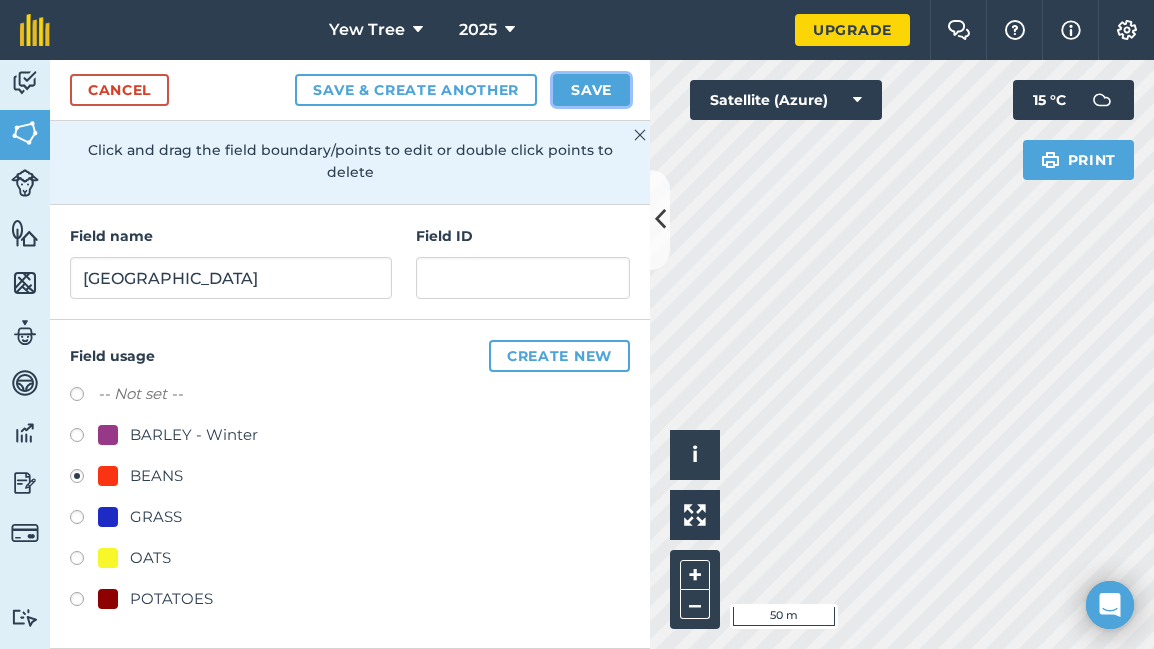 click on "Save" at bounding box center [591, 90] 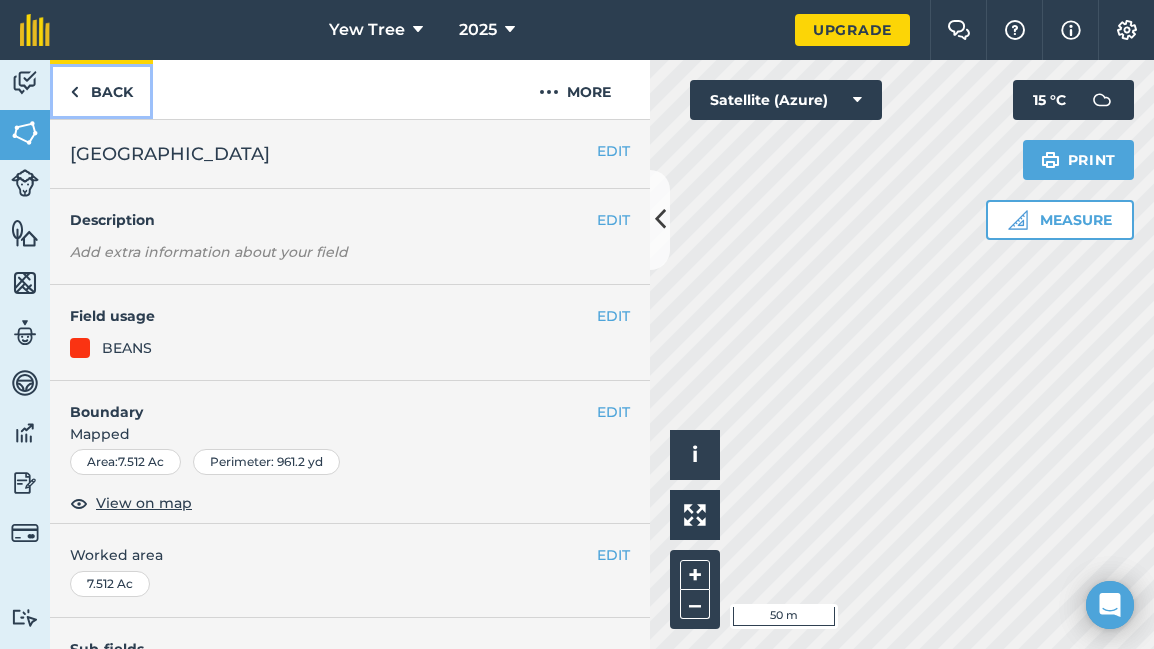 click on "Back" at bounding box center (101, 89) 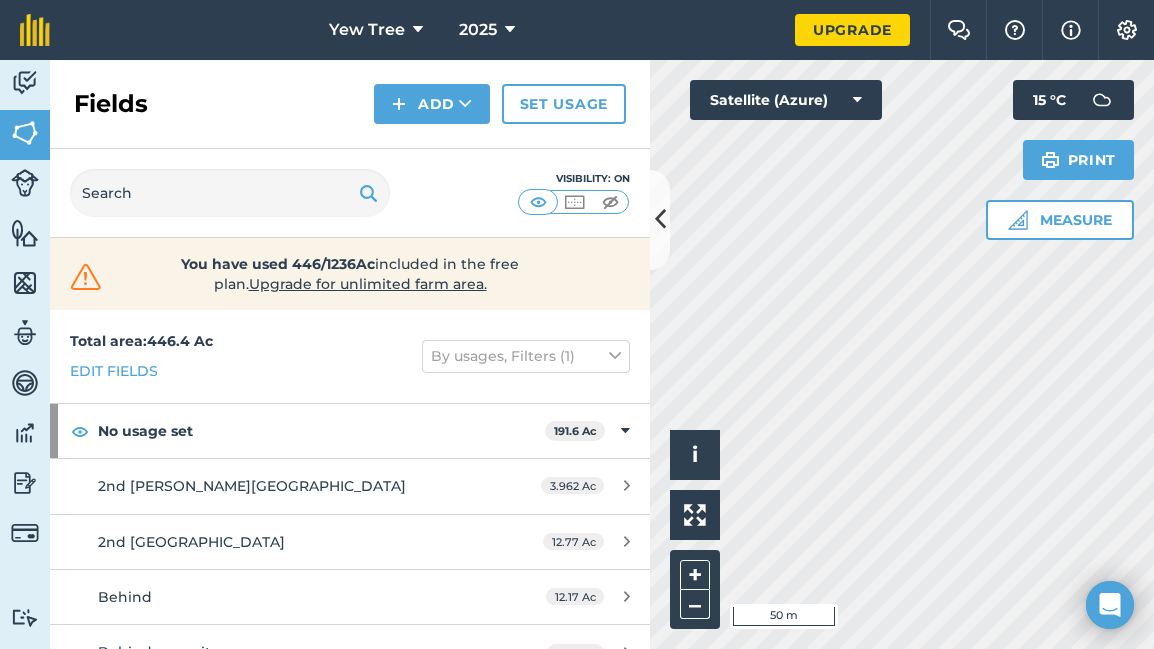 click on "Fields" at bounding box center (111, 104) 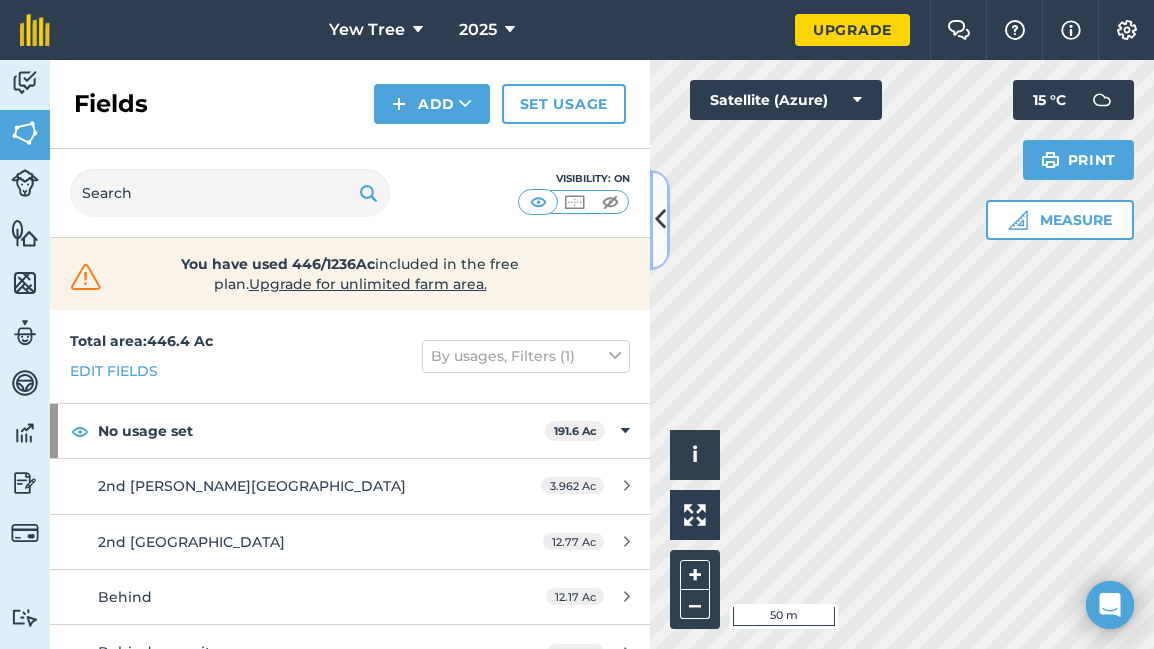click at bounding box center [660, 219] 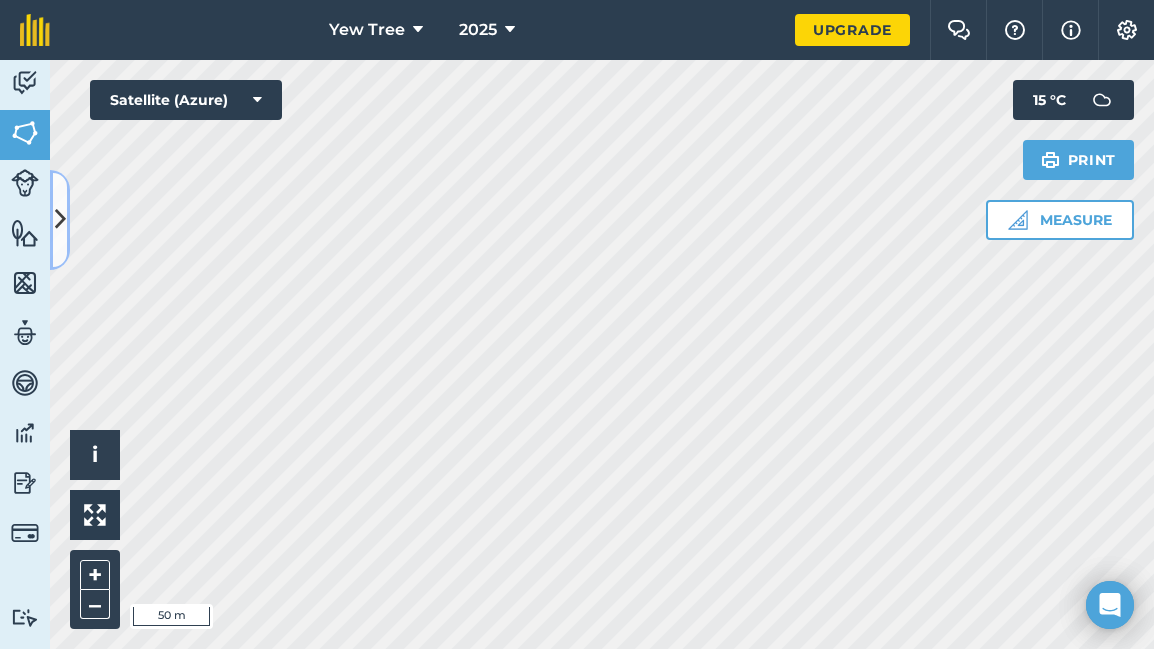 click at bounding box center (60, 219) 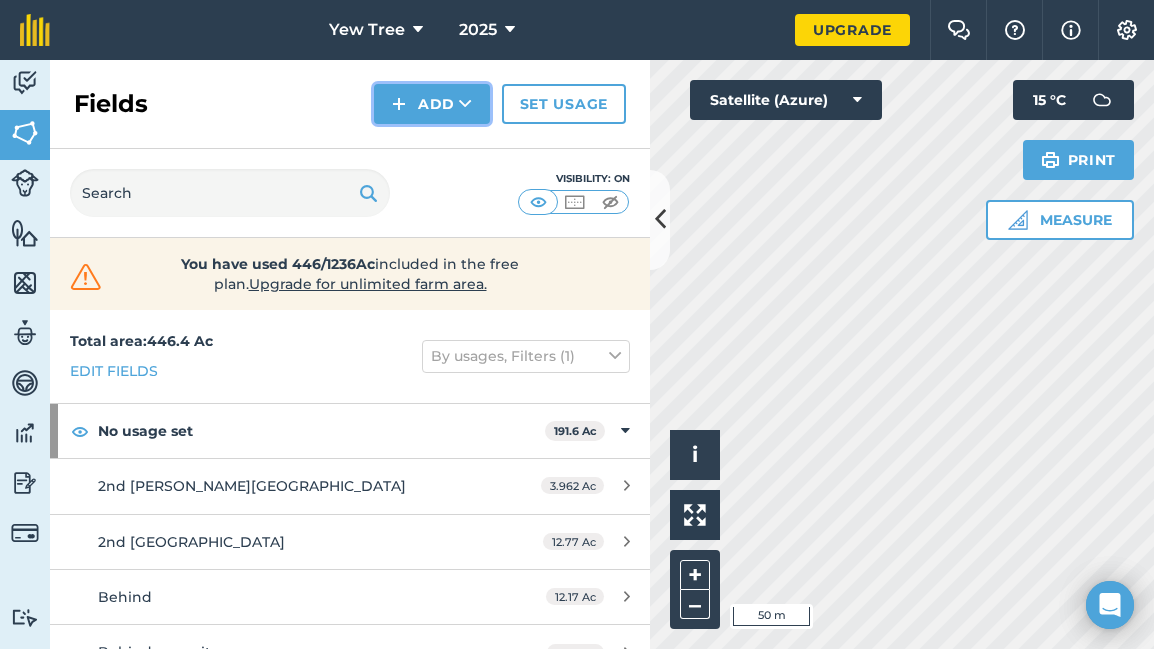 click on "Add" at bounding box center (432, 104) 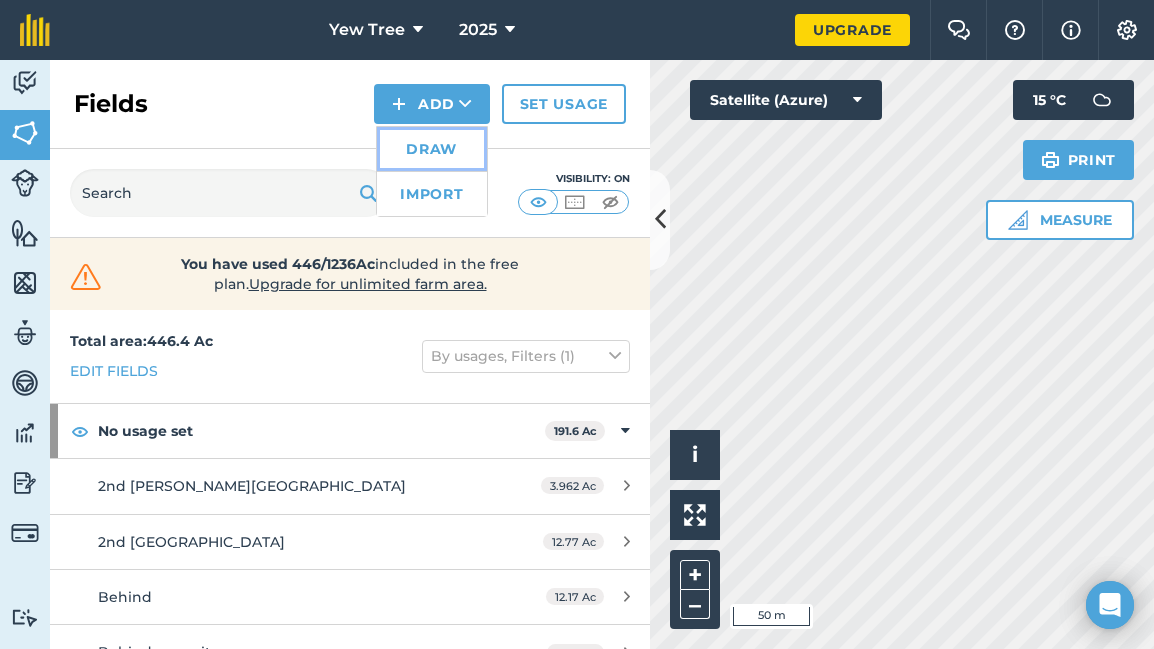 click on "Draw" at bounding box center (432, 149) 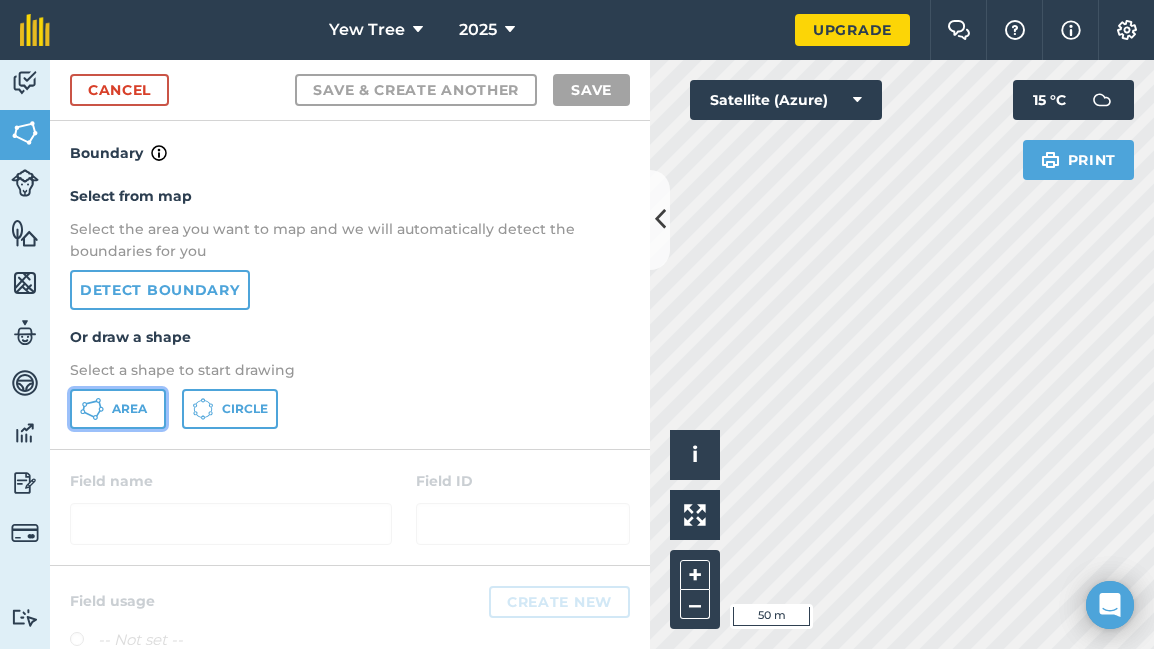 click on "Area" at bounding box center (118, 409) 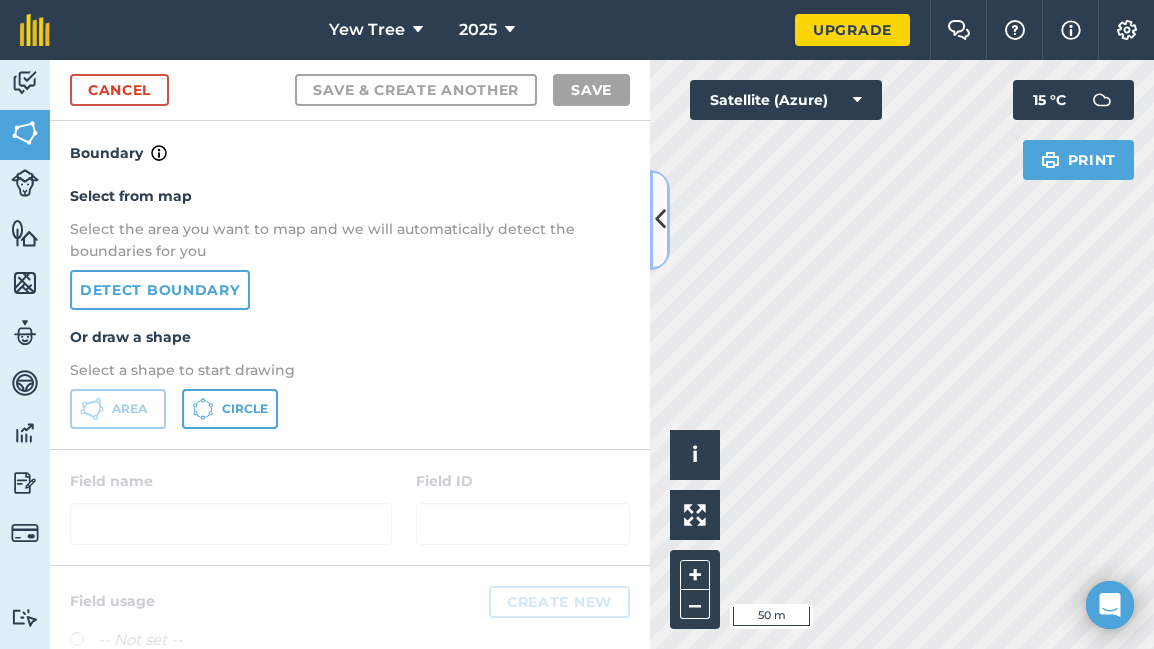 click at bounding box center (660, 220) 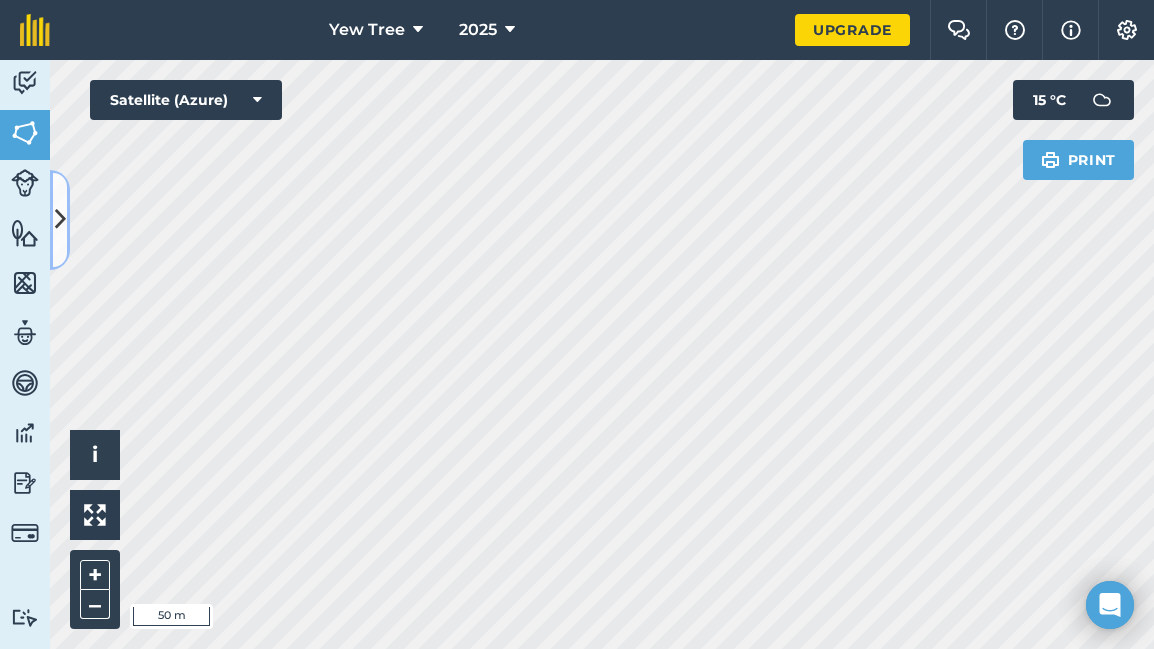 click at bounding box center (60, 219) 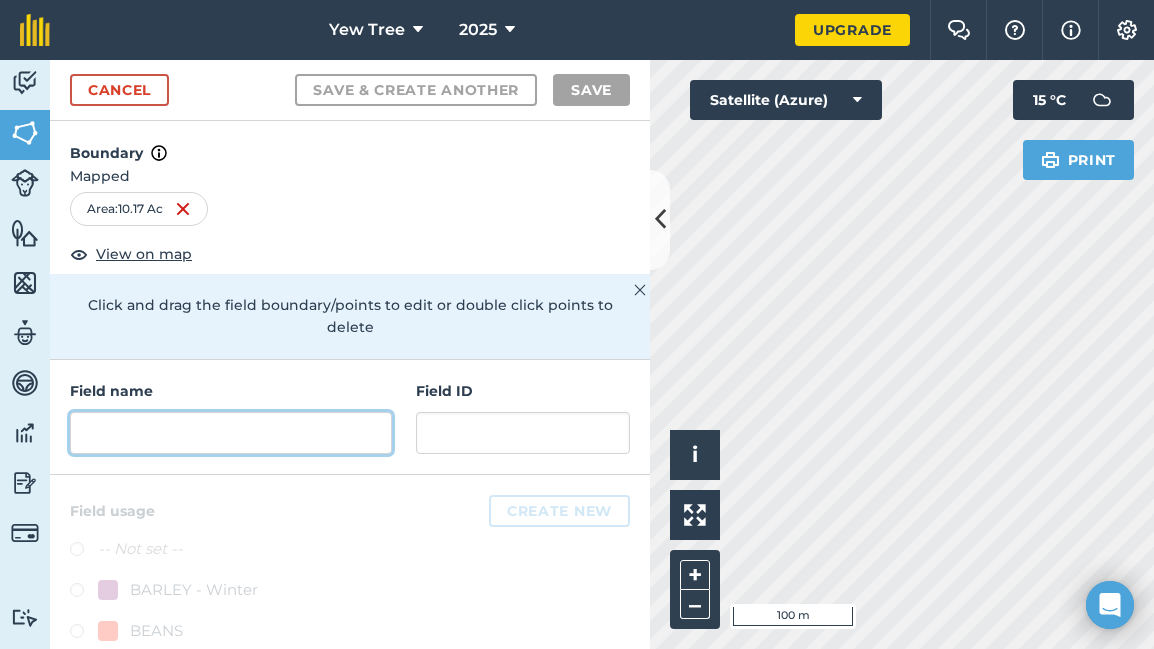 click at bounding box center (231, 433) 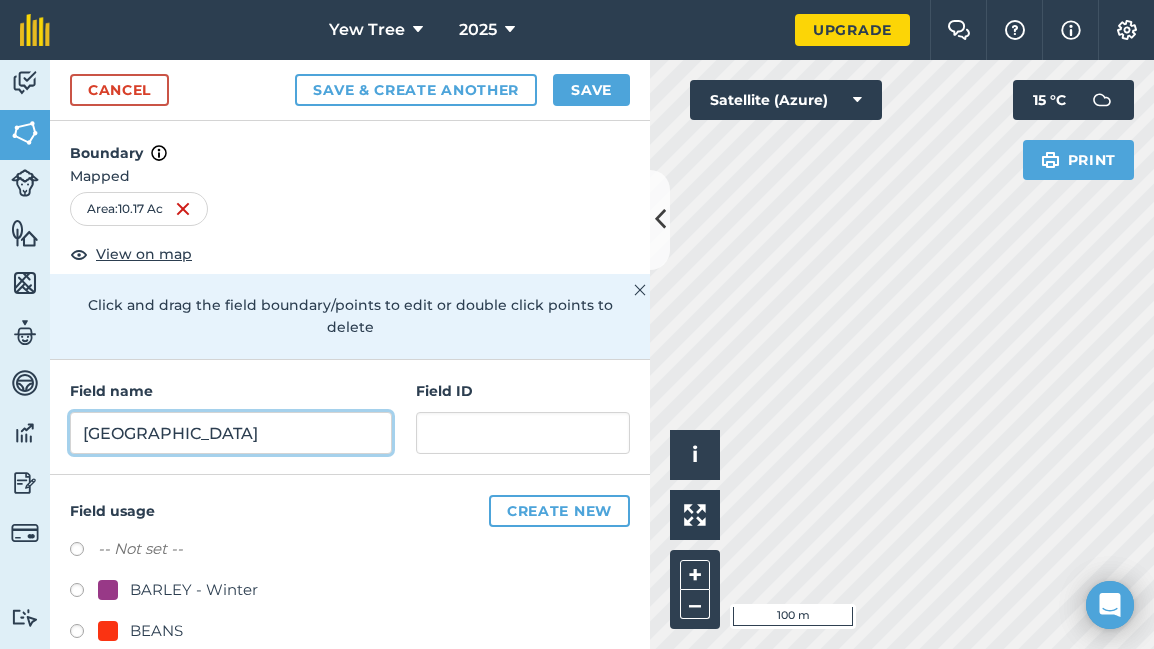 type on "[GEOGRAPHIC_DATA]" 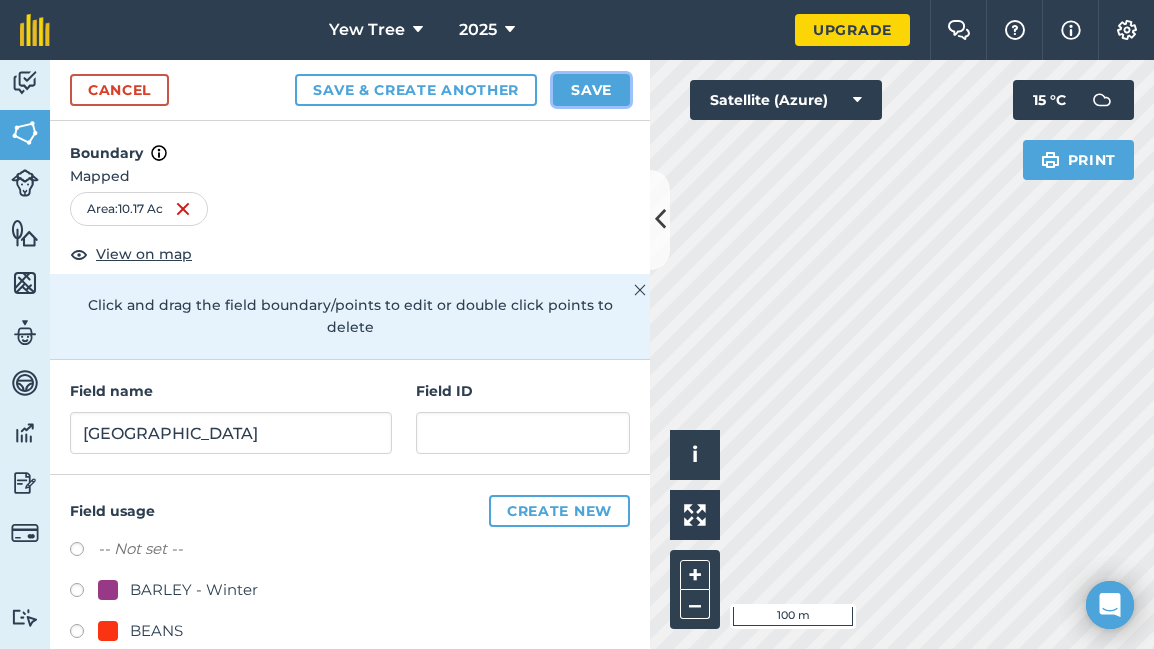 click on "Save" at bounding box center (591, 90) 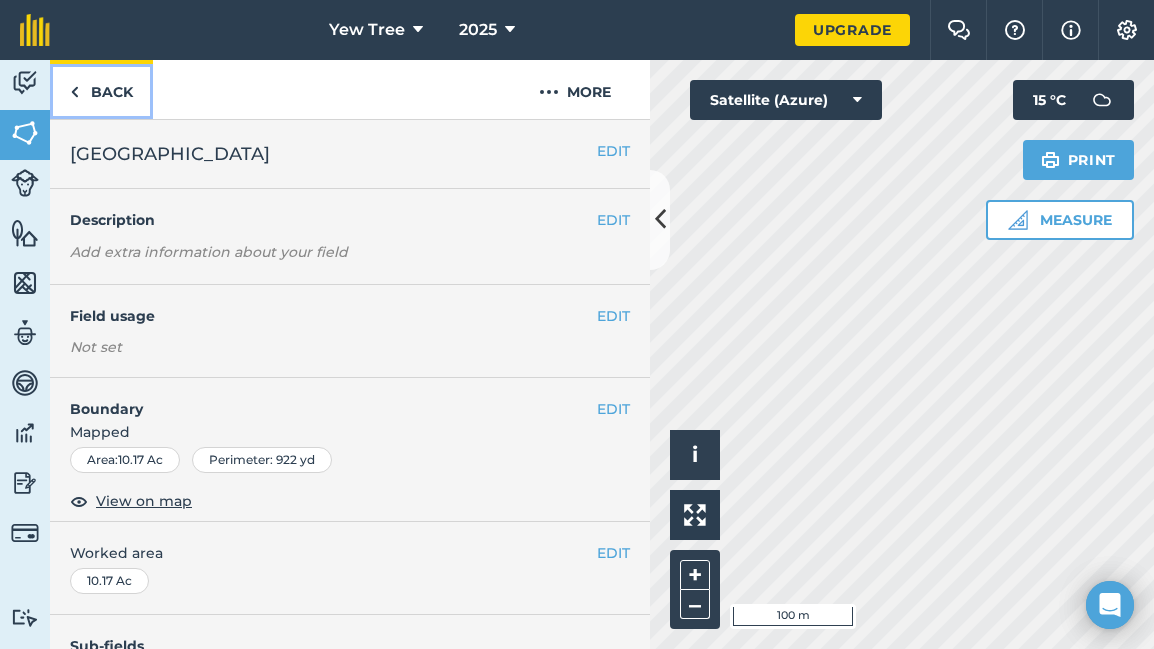 click on "Back" at bounding box center [101, 89] 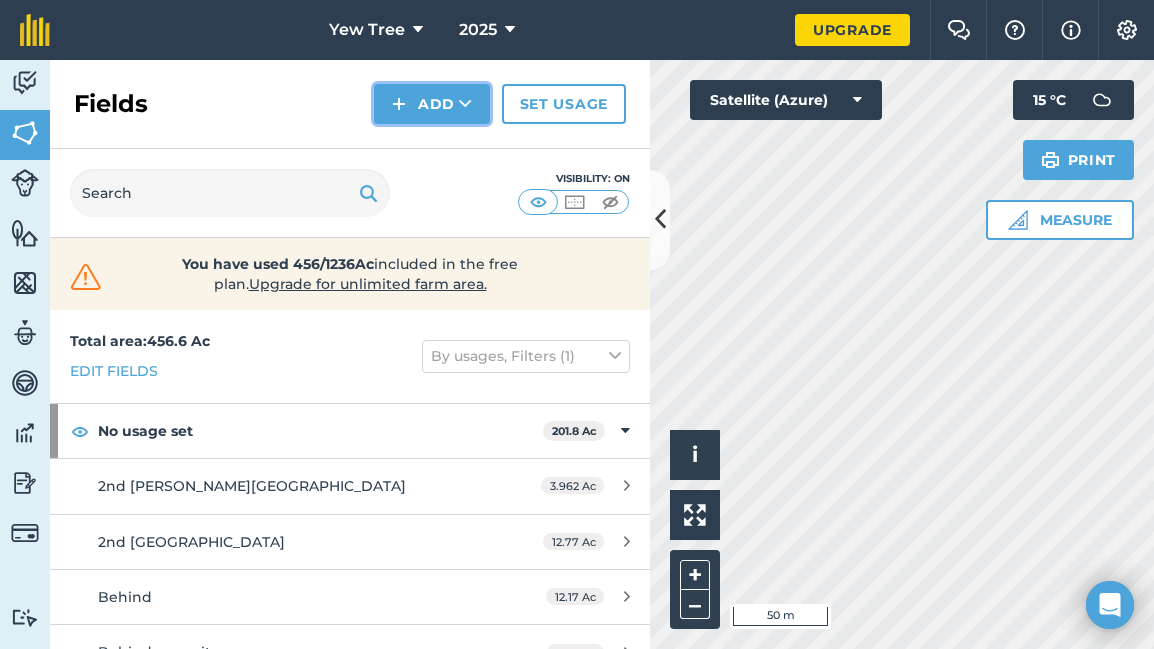 click on "Add" at bounding box center [432, 104] 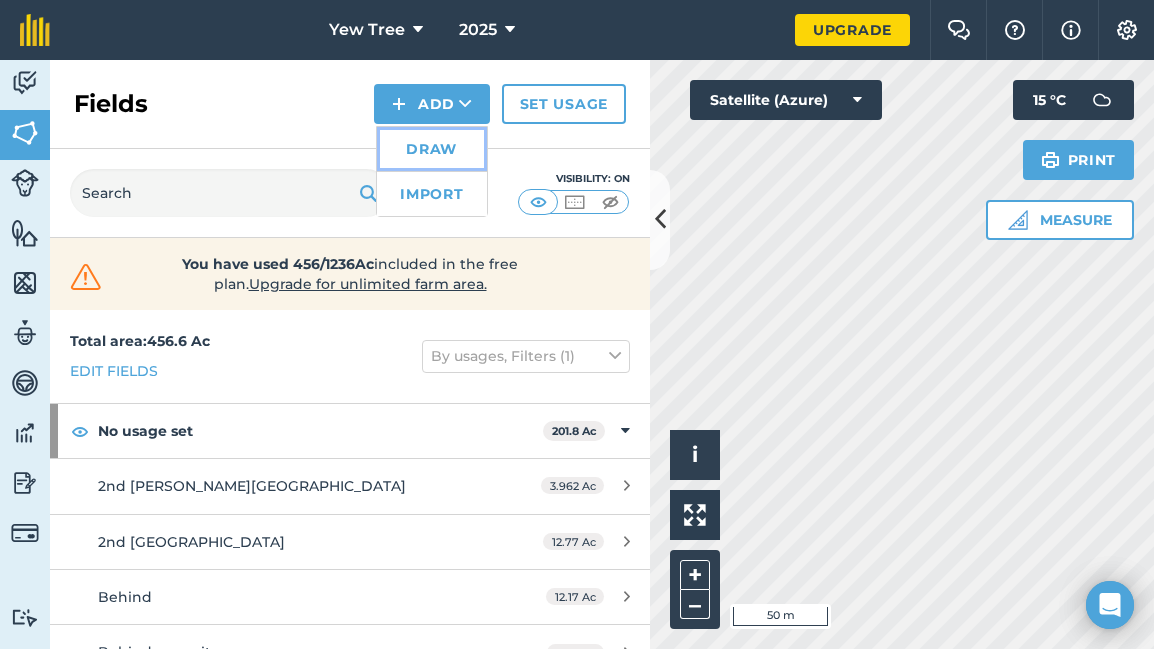 click on "Draw" at bounding box center (432, 149) 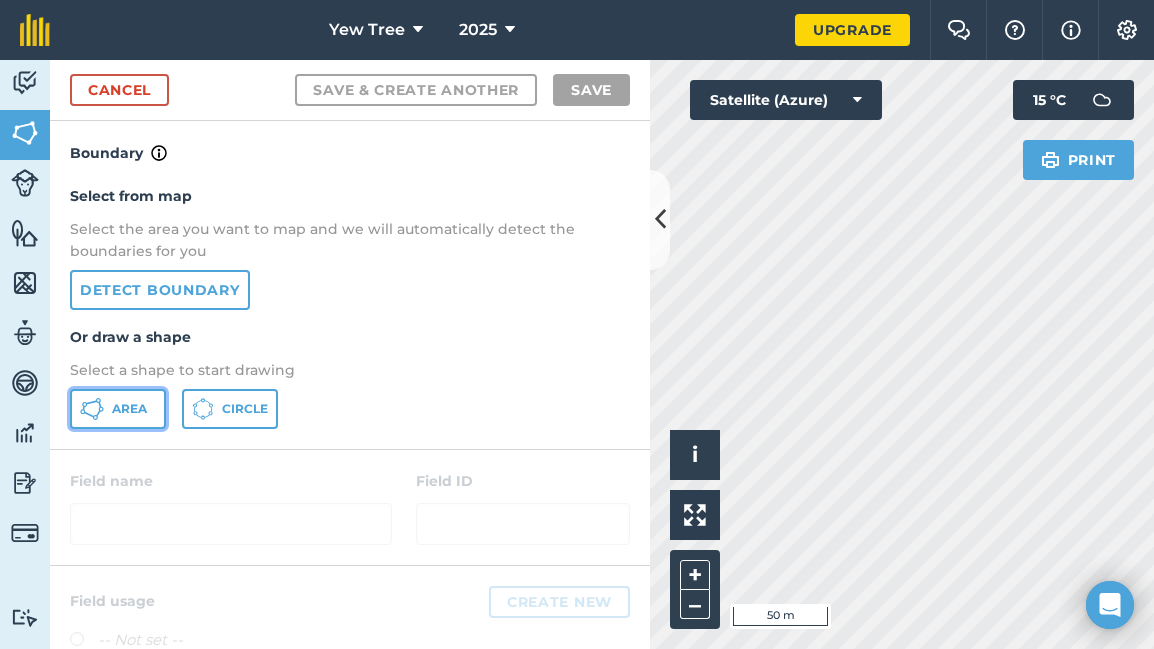 click 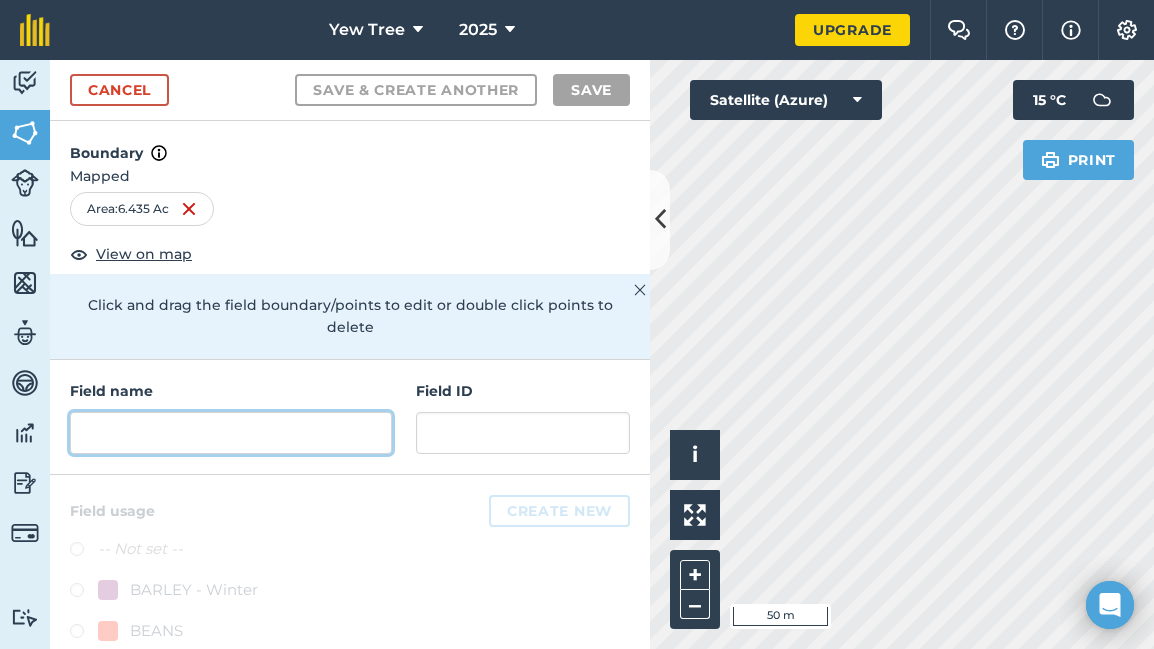 click at bounding box center [231, 433] 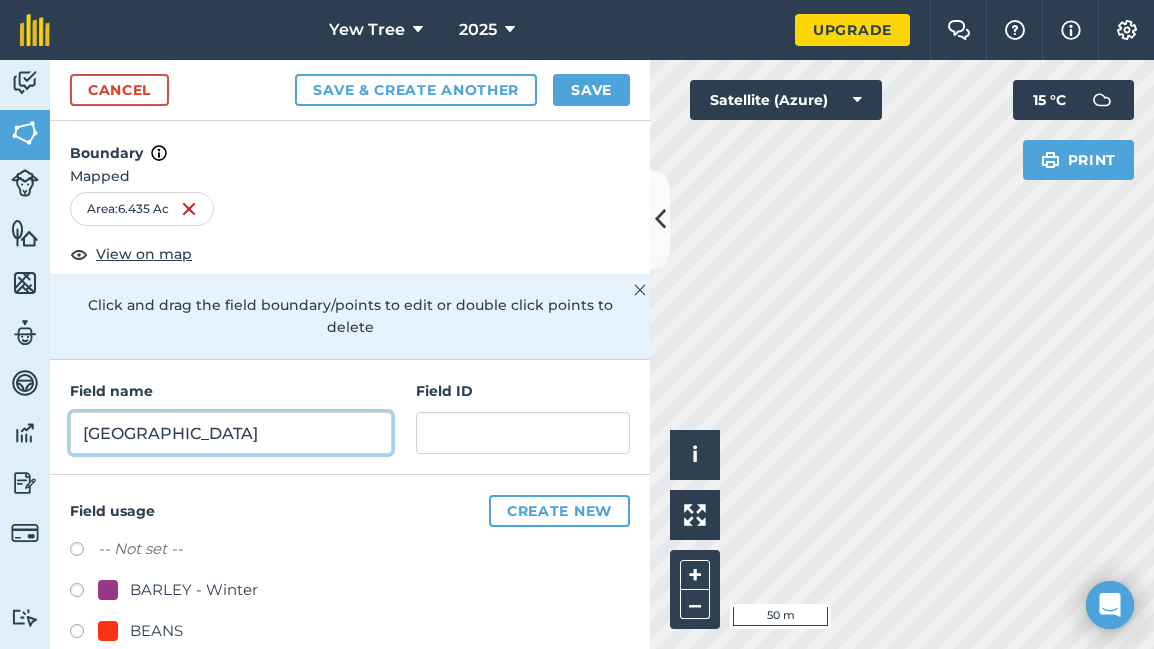 type on "[GEOGRAPHIC_DATA]" 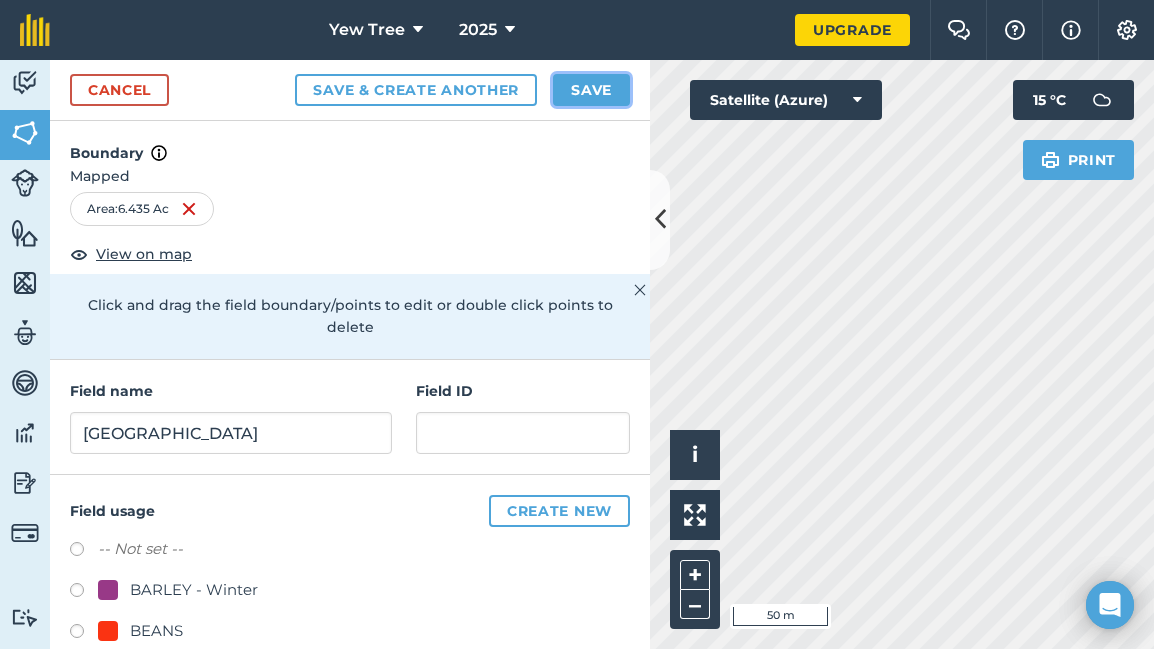 click on "Save" at bounding box center (591, 90) 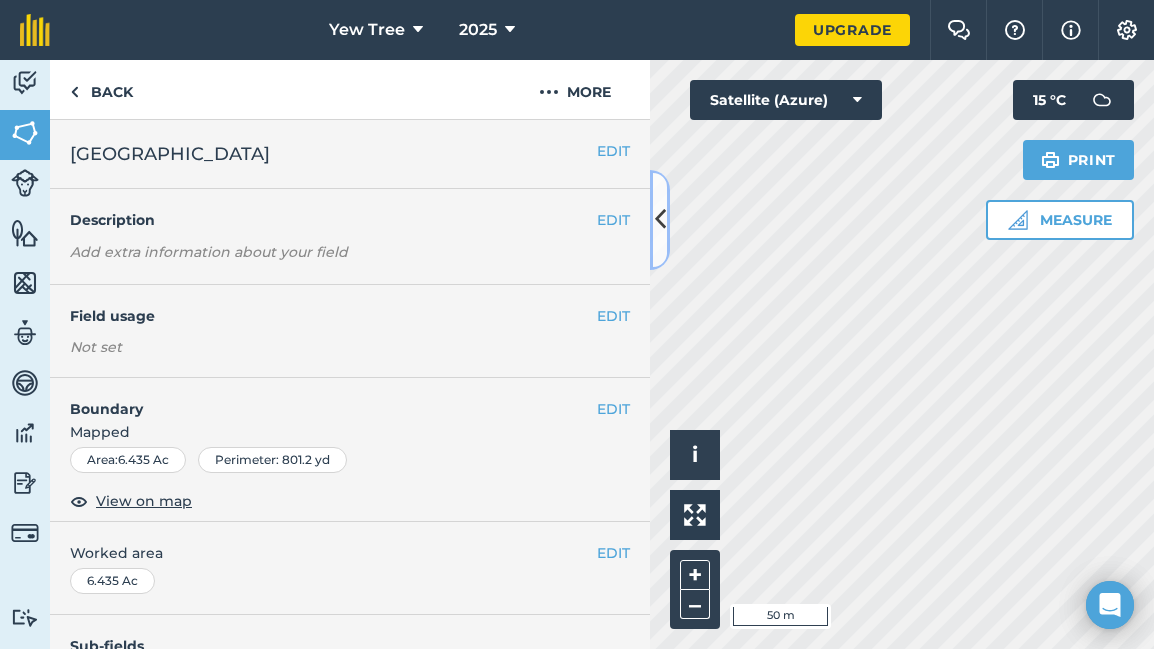click at bounding box center (660, 219) 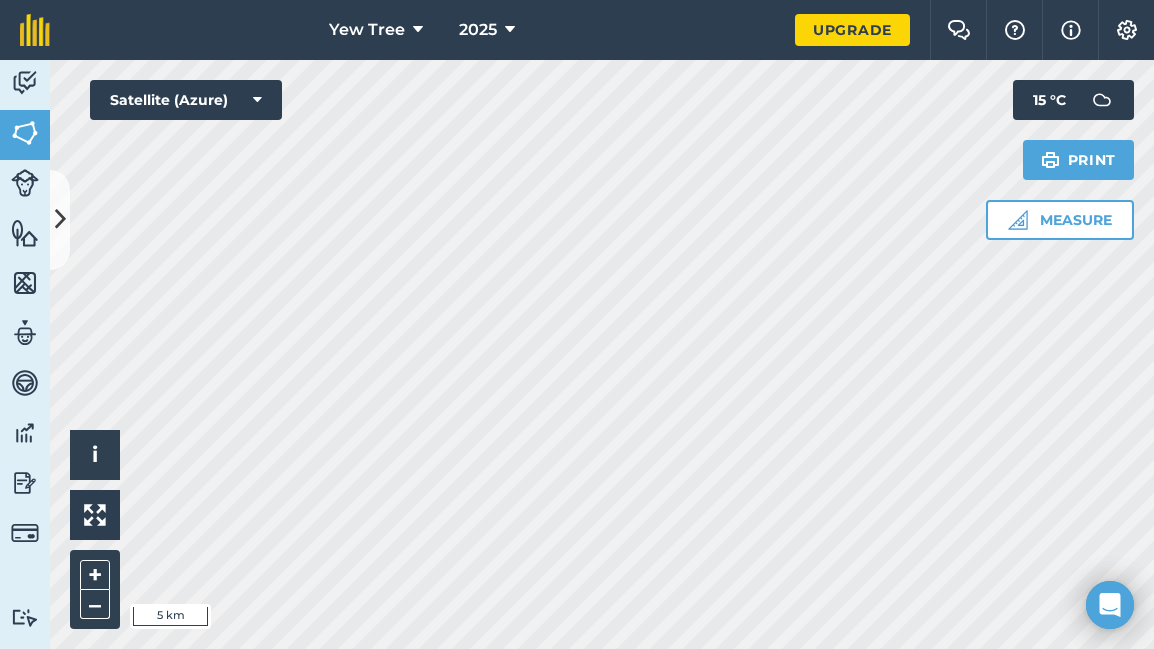 click on "Yew Tree 2025 Upgrade Farm Chat Help Info Settings Map printing is not available on our free plan Please upgrade to our Essentials, Plus or Pro plan to access this feature. Activity Fields Livestock Features Maps Team Vehicles Data Reporting Billing Tutorials Tutorials   Back   More EDIT [GEOGRAPHIC_DATA] EDIT Description Add extra information about your field EDIT Field usage Not set EDIT Boundary   Mapped Area :  6.435   Ac Perimeter :   801.2   yd   View on map EDIT Worked area 6.435   Ac Sub-fields   Divide your fields into sections, e.g. for multiple crops or grazing blocks   Add sub-fields Add field job Add note   Field Health To-Do Field History Reports There are no outstanding tasks for this field. Click to start drawing i © 2025 TomTom, Microsoft 5 km + – Satellite (Azure) Measure Print 15   ° C" at bounding box center (577, 324) 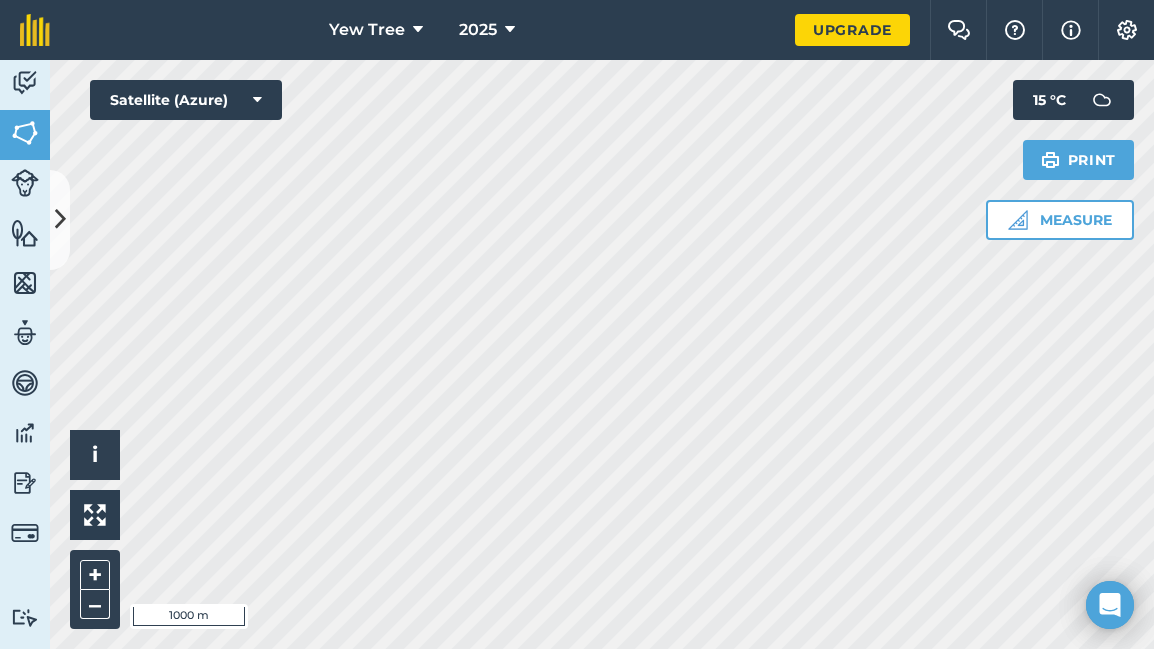 click on "Yew Tree 2025 Upgrade Farm Chat Help Info Settings Map printing is not available on our free plan Please upgrade to our Essentials, Plus or Pro plan to access this feature. Activity Fields Livestock Features Maps Team Vehicles Data Reporting Billing Tutorials Tutorials   Back   More EDIT [GEOGRAPHIC_DATA] EDIT Description Add extra information about your field EDIT Field usage Not set EDIT Boundary   Mapped Area :  6.435   Ac Perimeter :   801.2   yd   View on map EDIT Worked area 6.435   Ac Sub-fields   Divide your fields into sections, e.g. for multiple crops or grazing blocks   Add sub-fields Add field job Add note   Field Health To-Do Field History Reports There are no outstanding tasks for this field. Click to start drawing i © 2025 TomTom, Microsoft 1000 m + – Satellite (Azure) Measure Print 15   ° C" at bounding box center [577, 324] 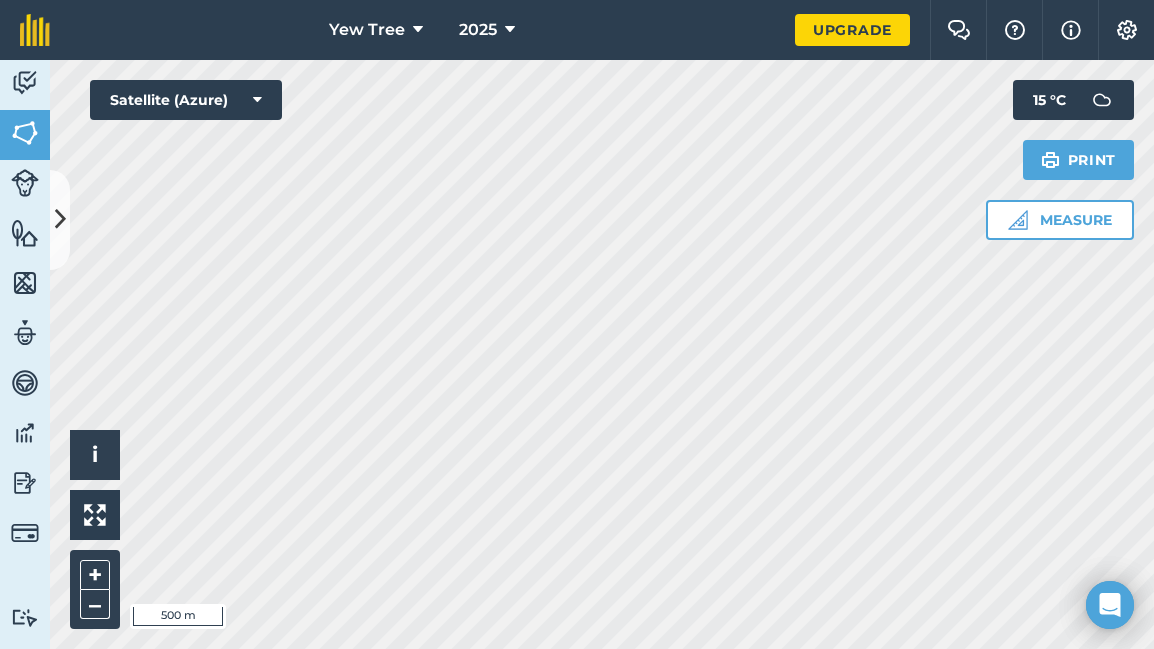 click on "Click to start drawing i © 2025 TomTom, Microsoft 500 m + – Satellite (Azure) Measure Print 15   ° C" at bounding box center (602, 354) 